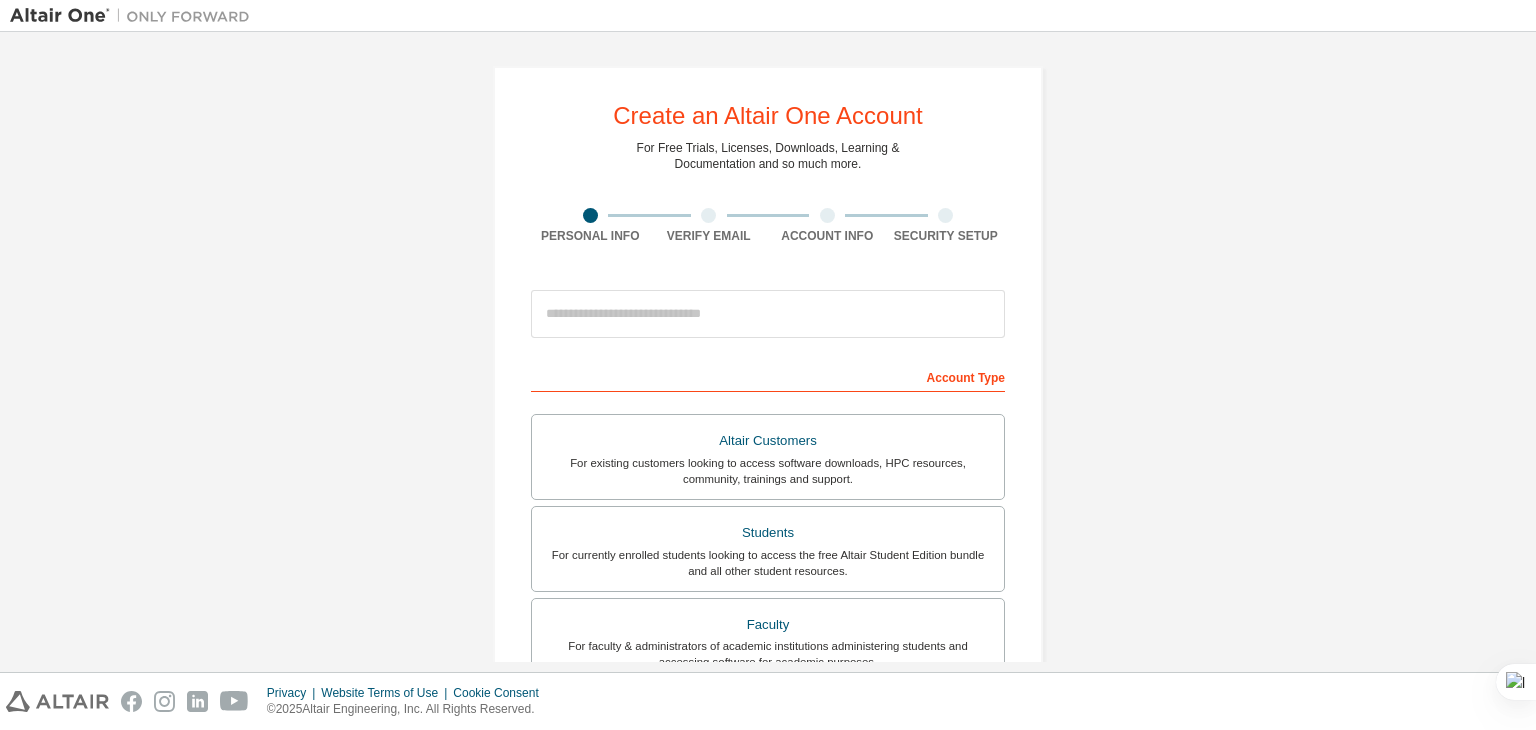 scroll, scrollTop: 0, scrollLeft: 0, axis: both 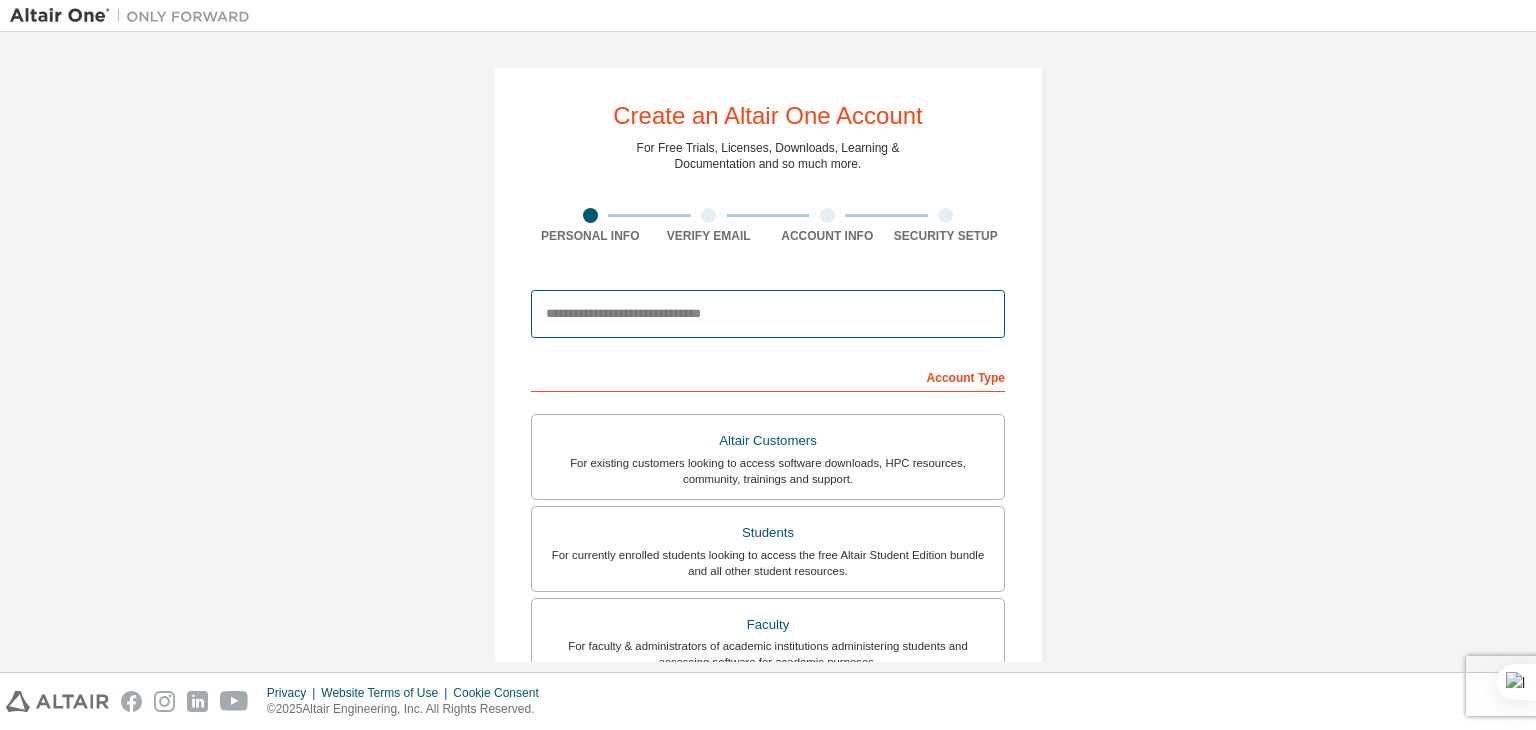 click at bounding box center [768, 314] 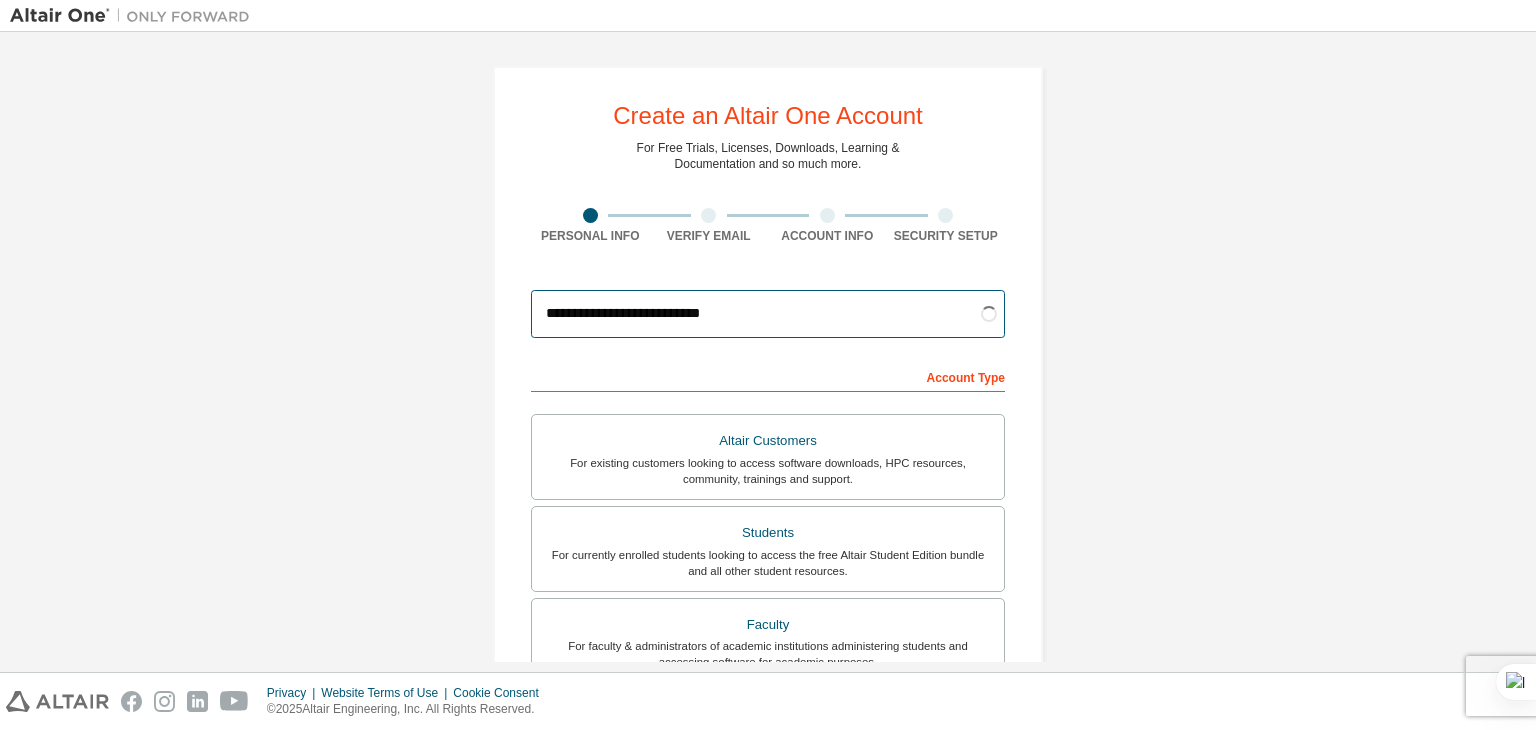 click on "**********" at bounding box center [768, 314] 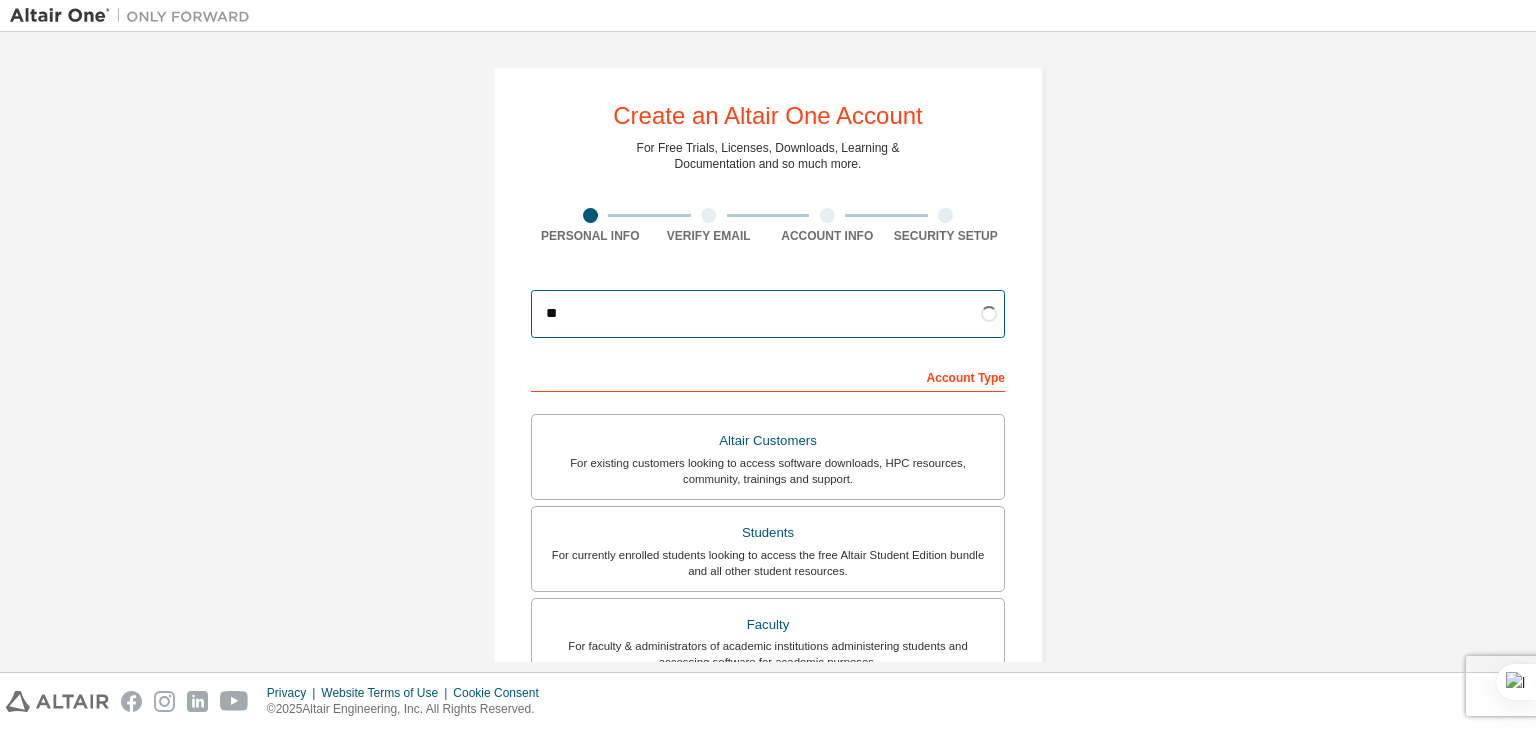 type on "*" 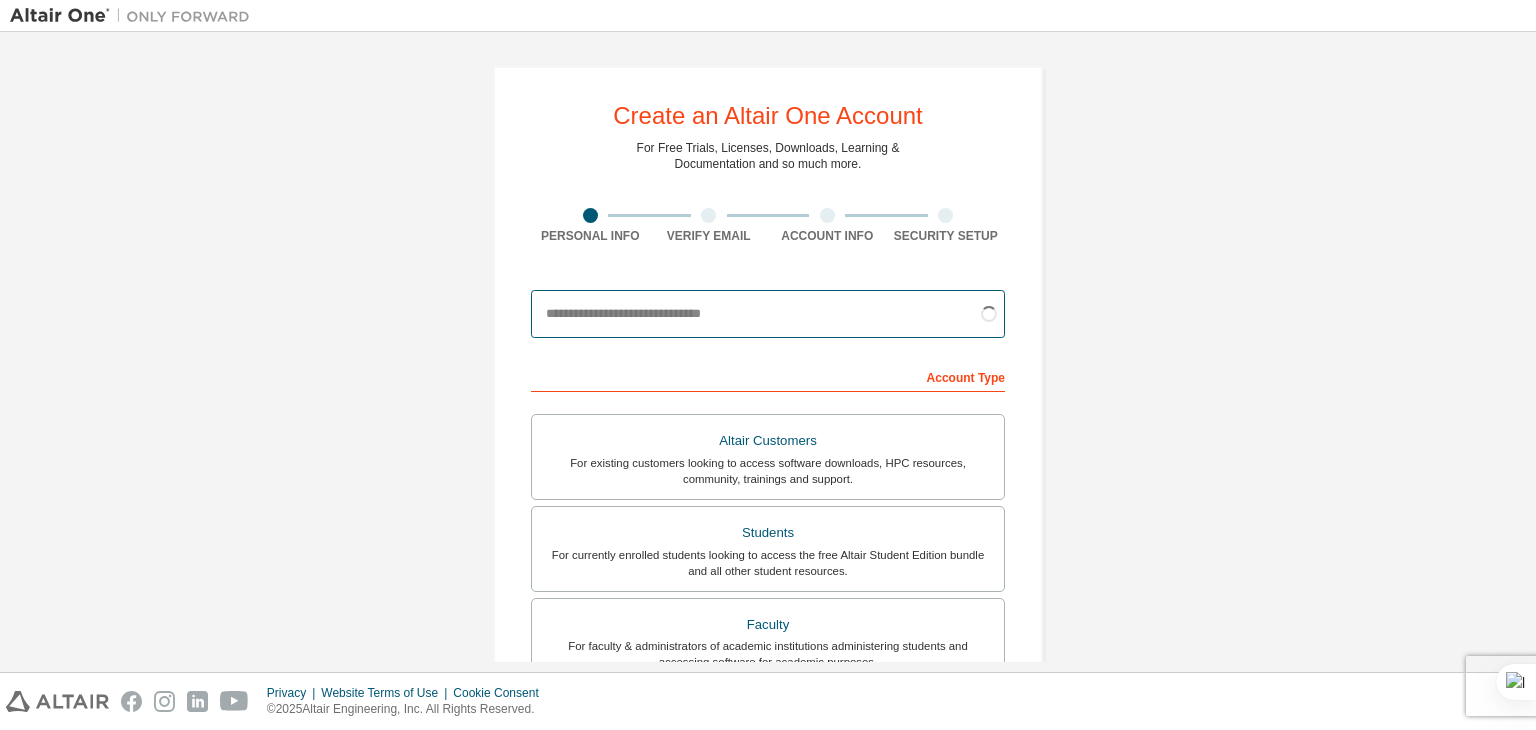 click at bounding box center (768, 314) 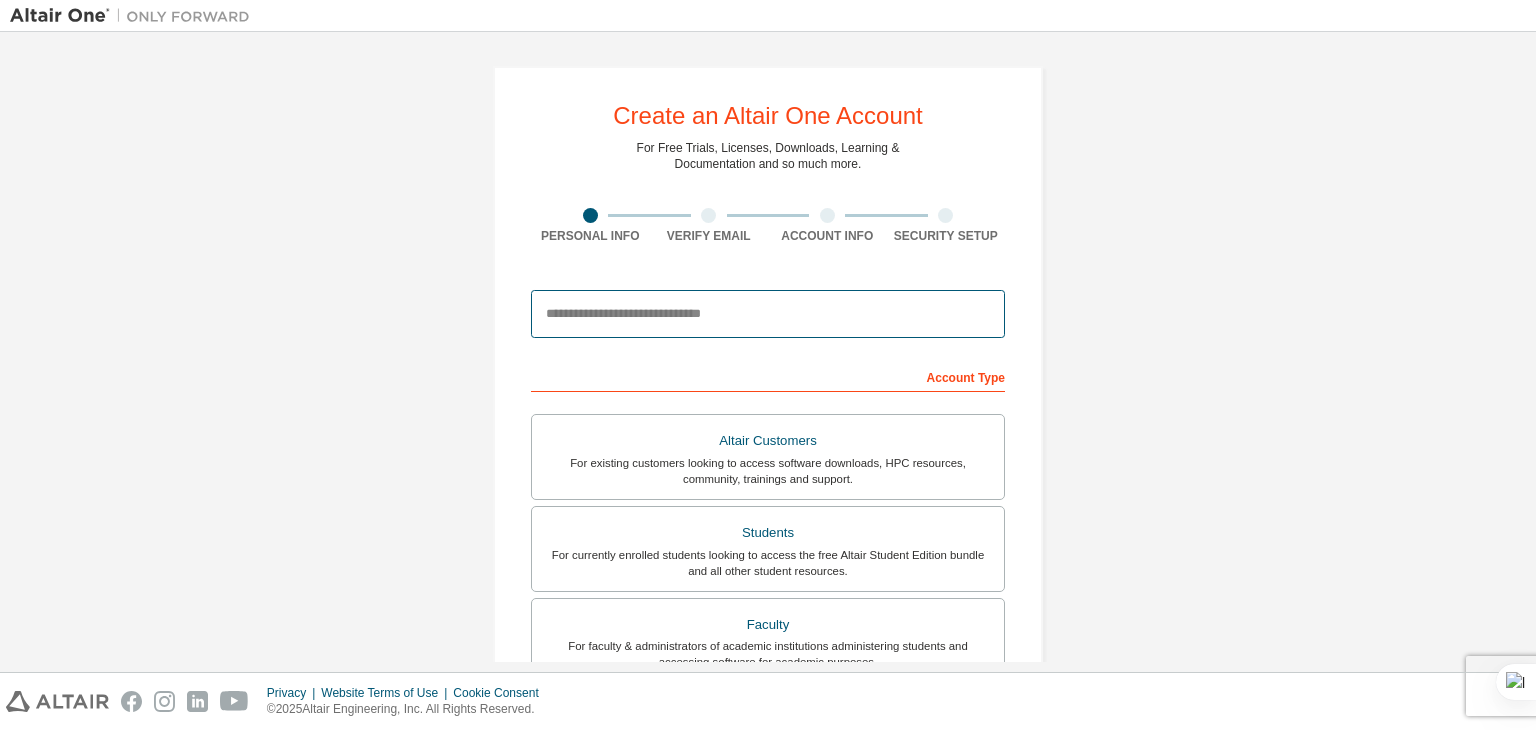 type on "**********" 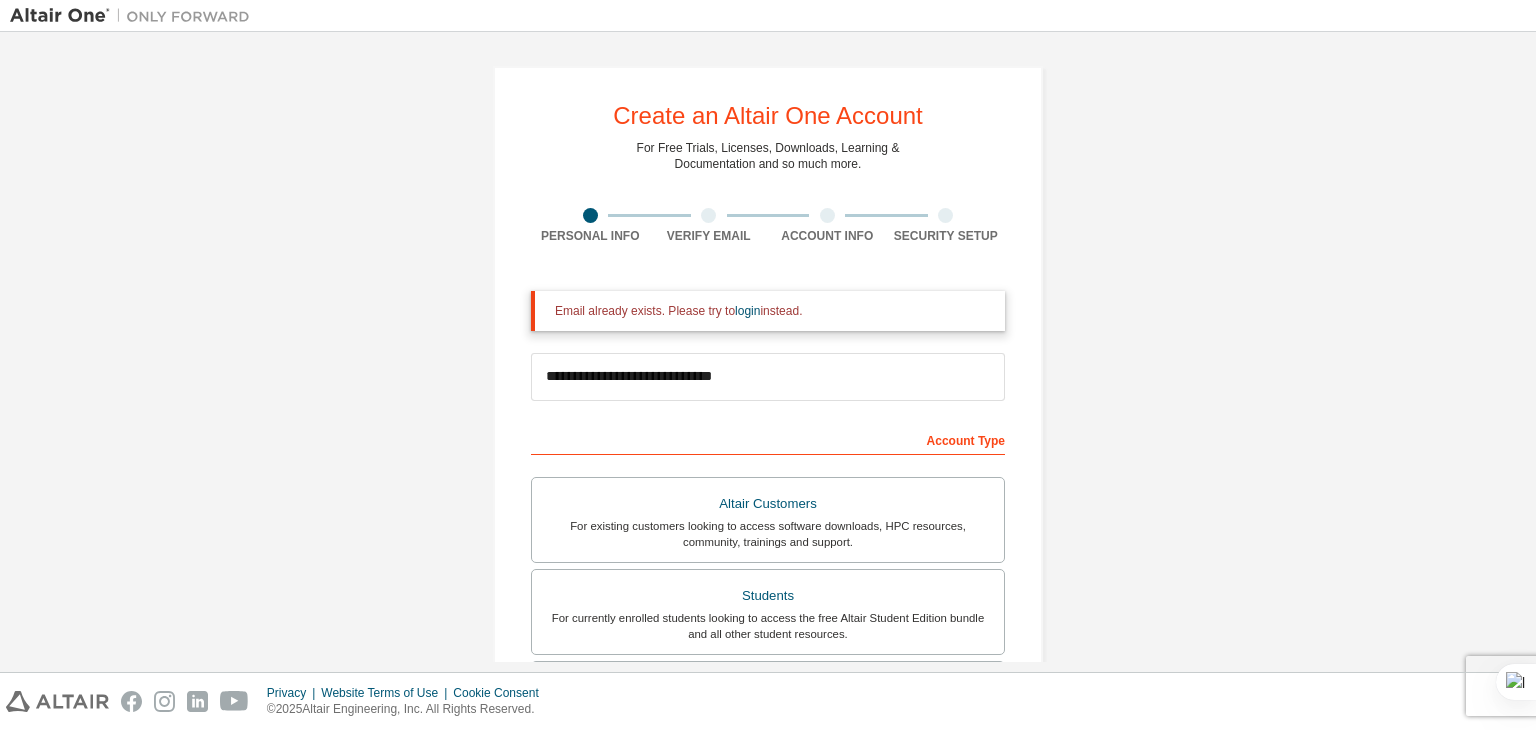 click on "Email already exists. Please try to  login  instead." at bounding box center [772, 311] 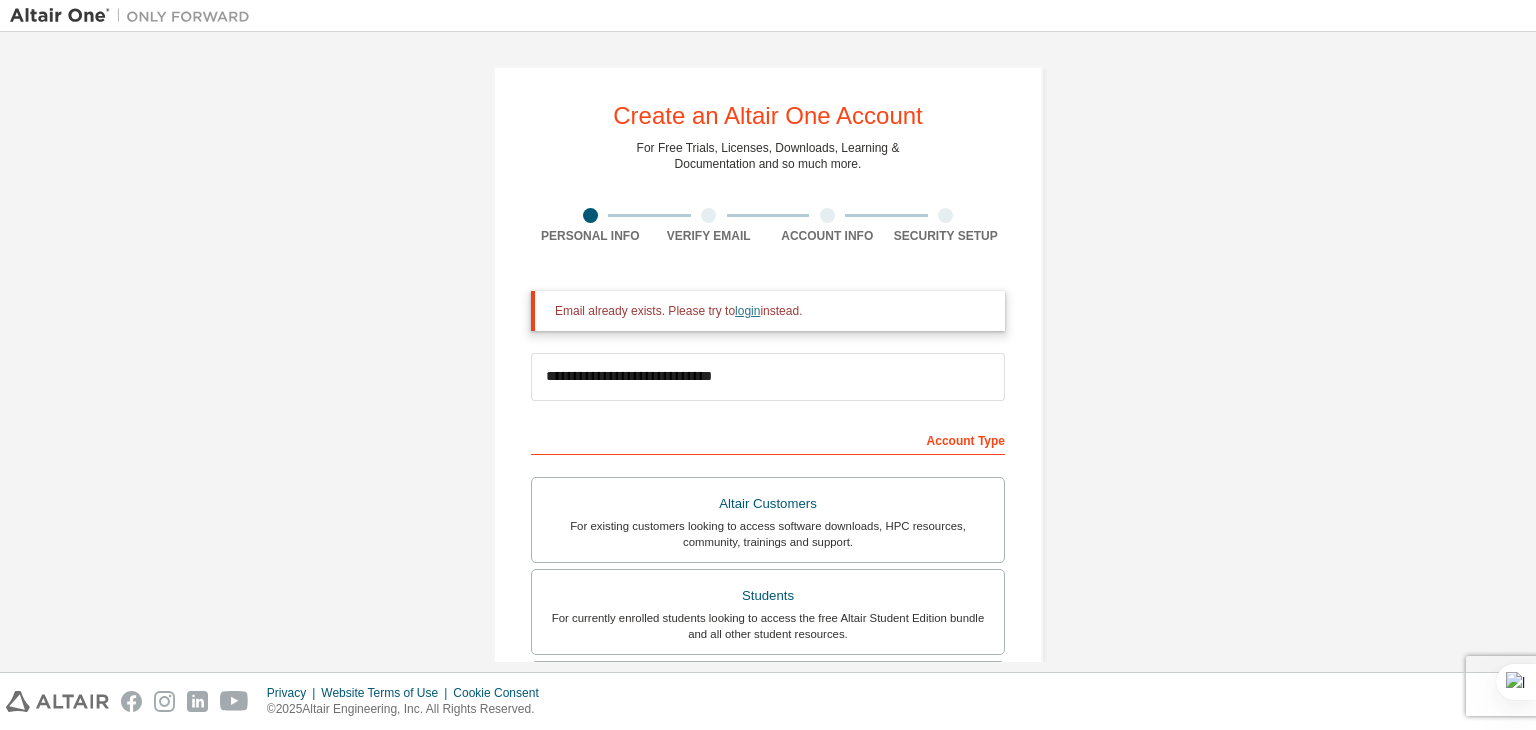 click on "login" at bounding box center (747, 311) 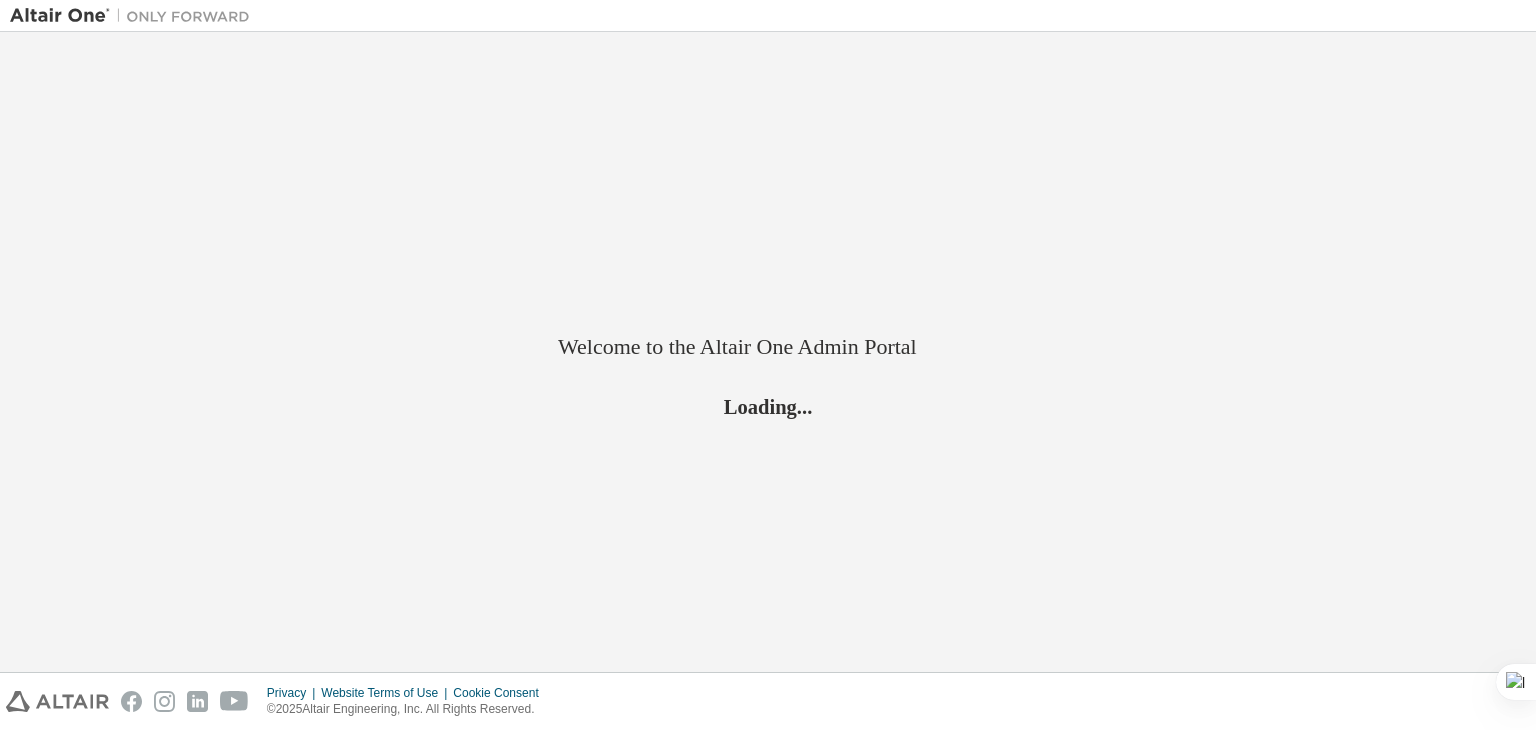 scroll, scrollTop: 0, scrollLeft: 0, axis: both 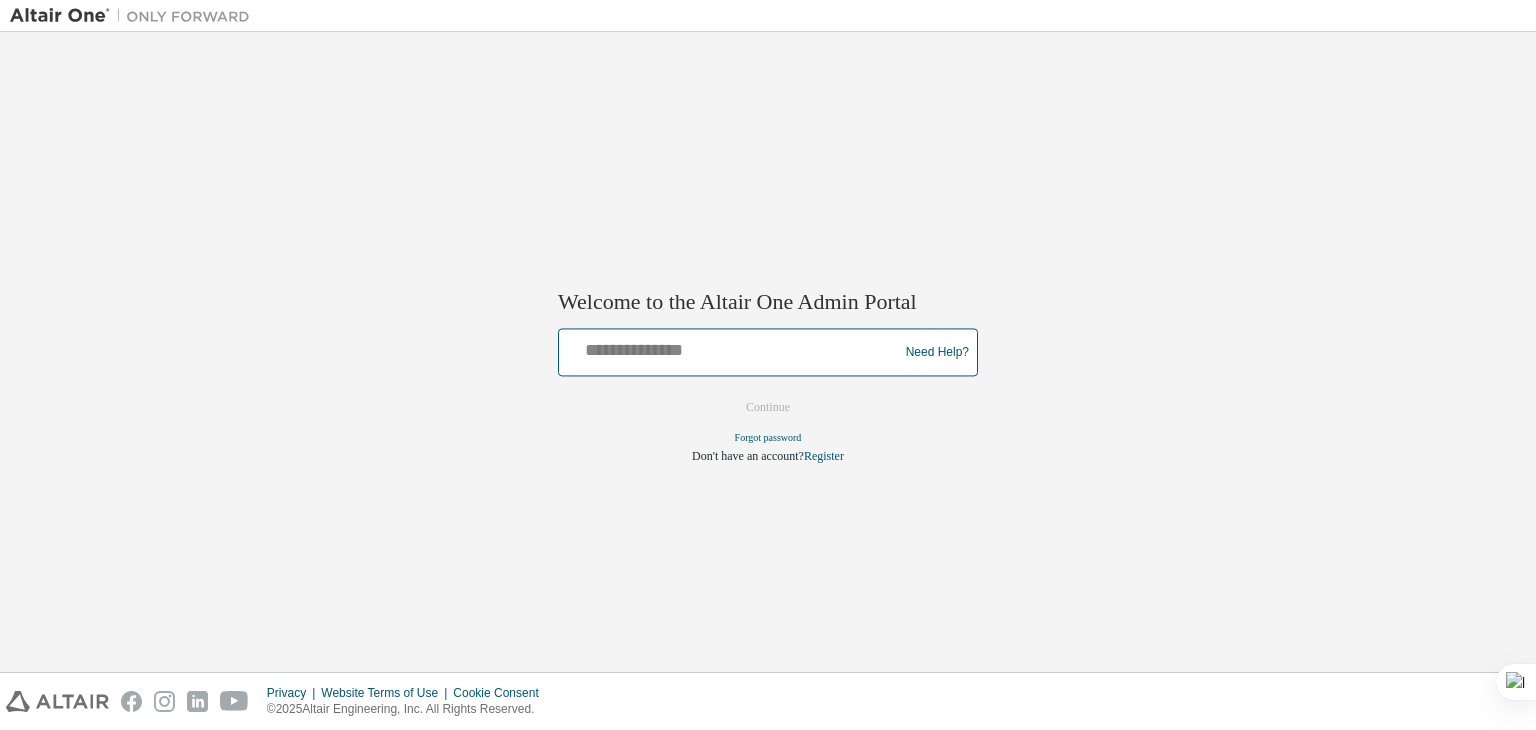 click at bounding box center (731, 348) 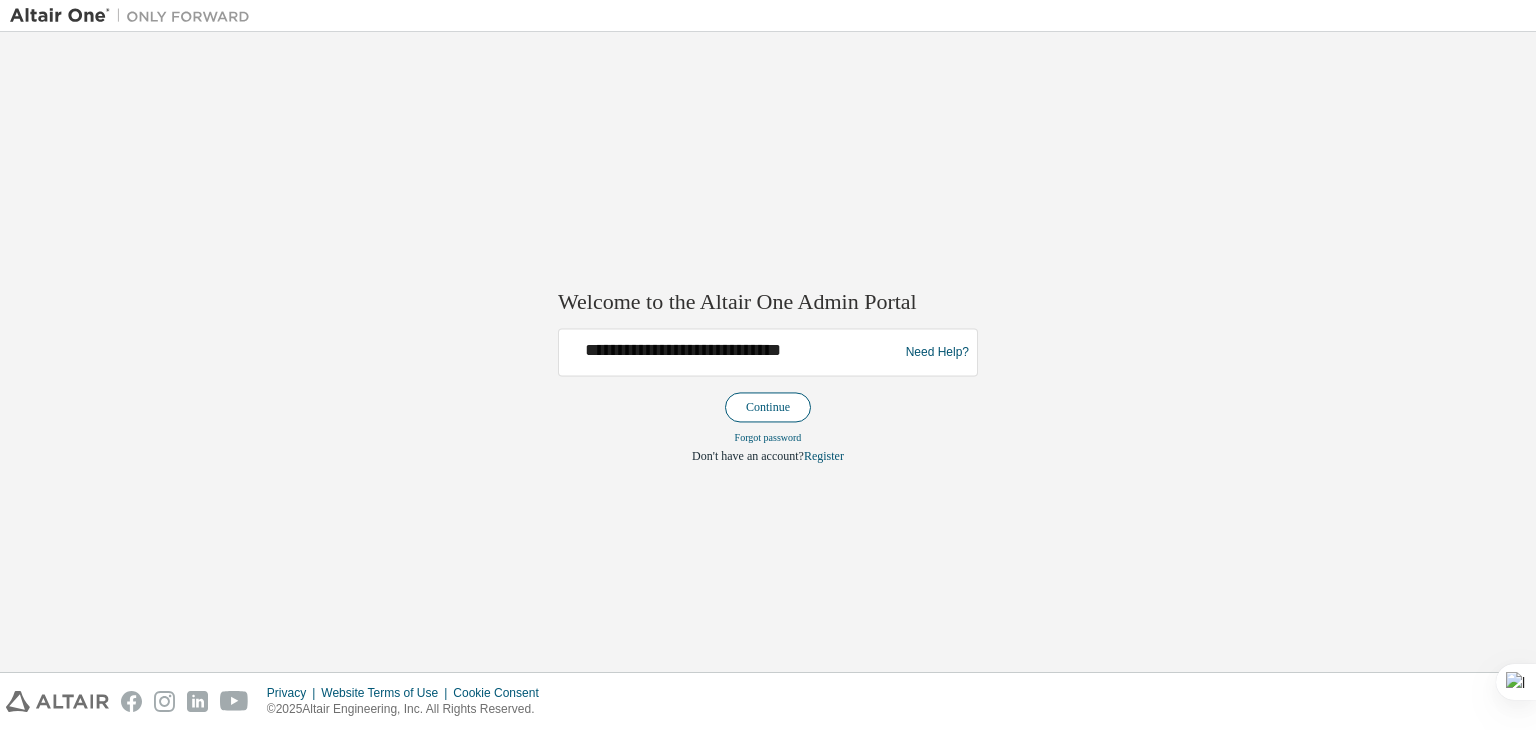 click on "Continue" at bounding box center (768, 408) 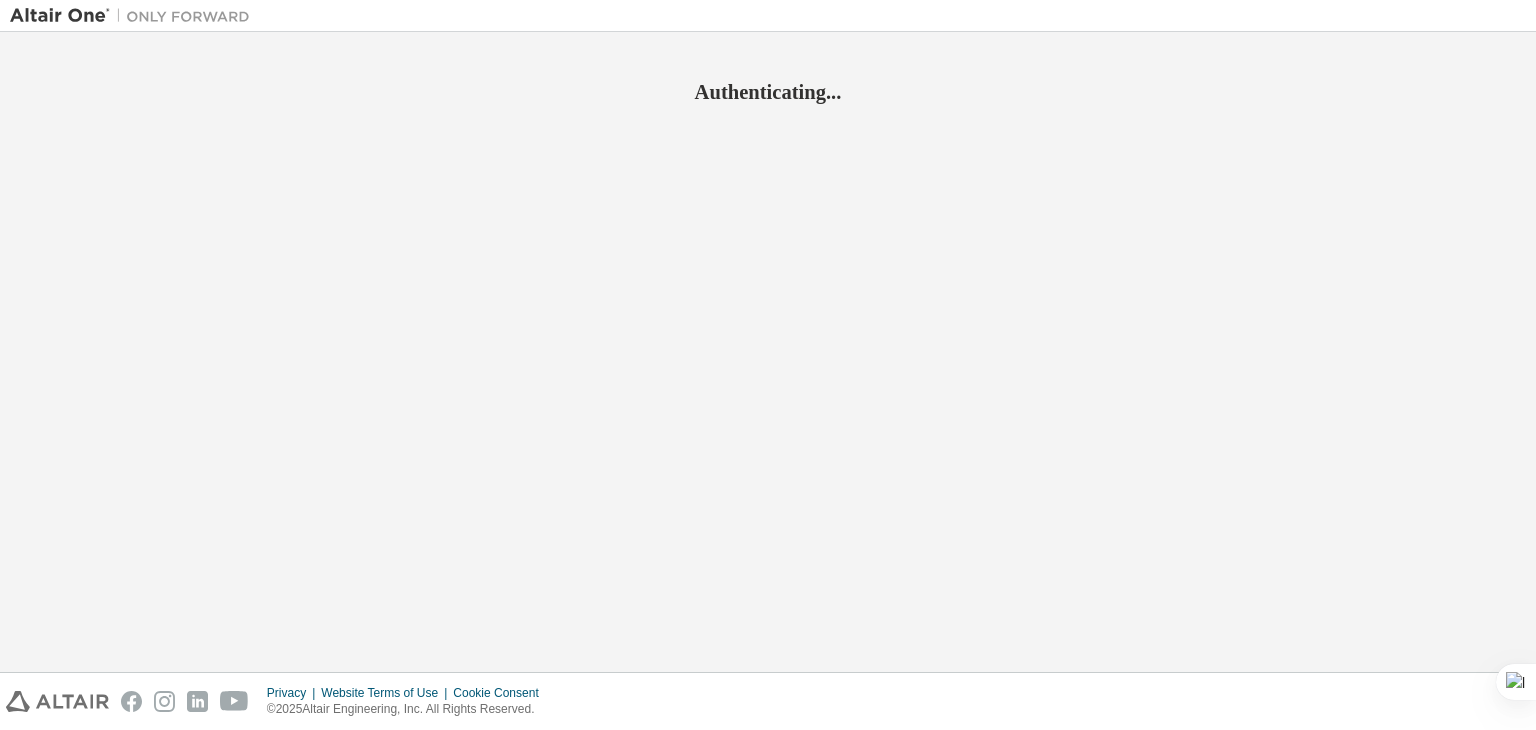 scroll, scrollTop: 0, scrollLeft: 0, axis: both 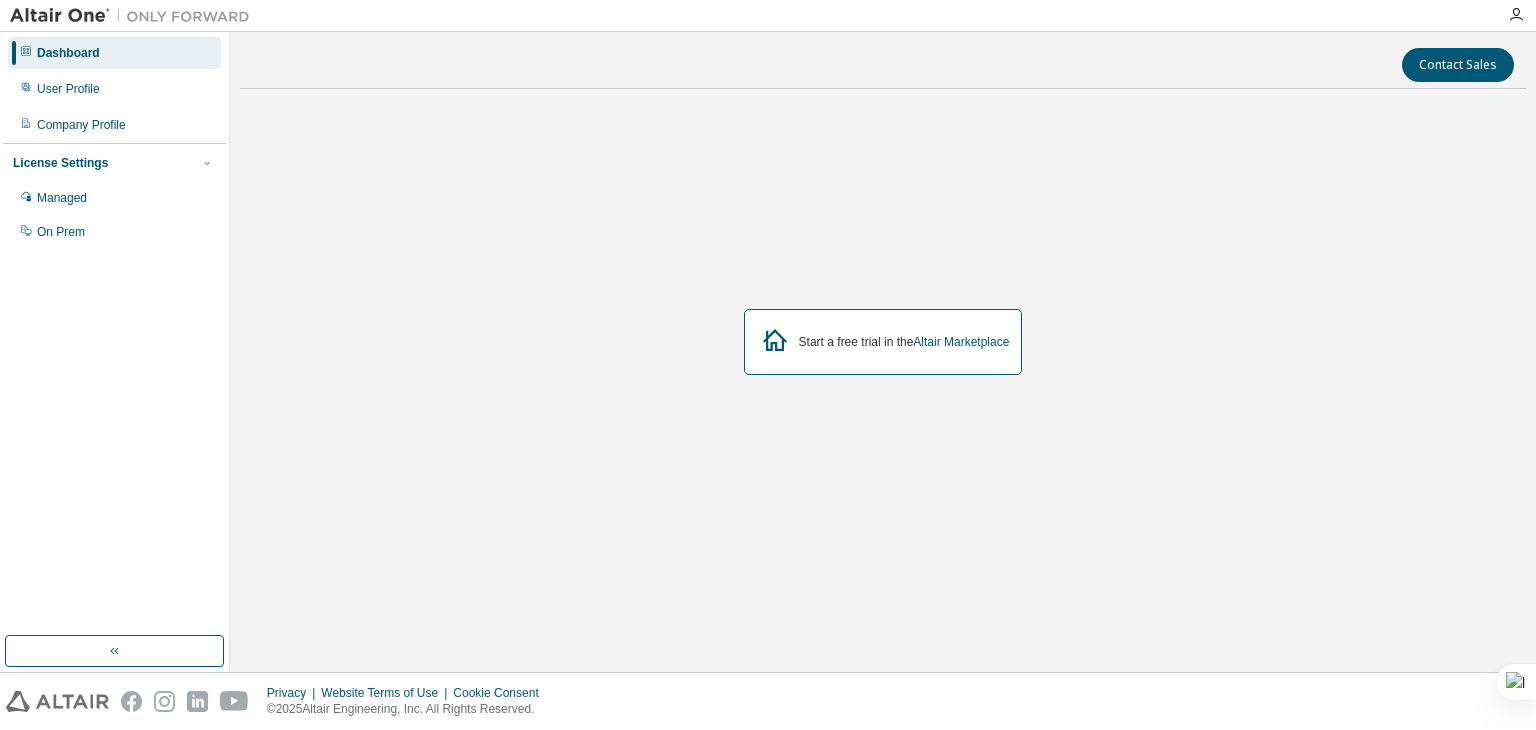 click on "Dashboard" at bounding box center (68, 53) 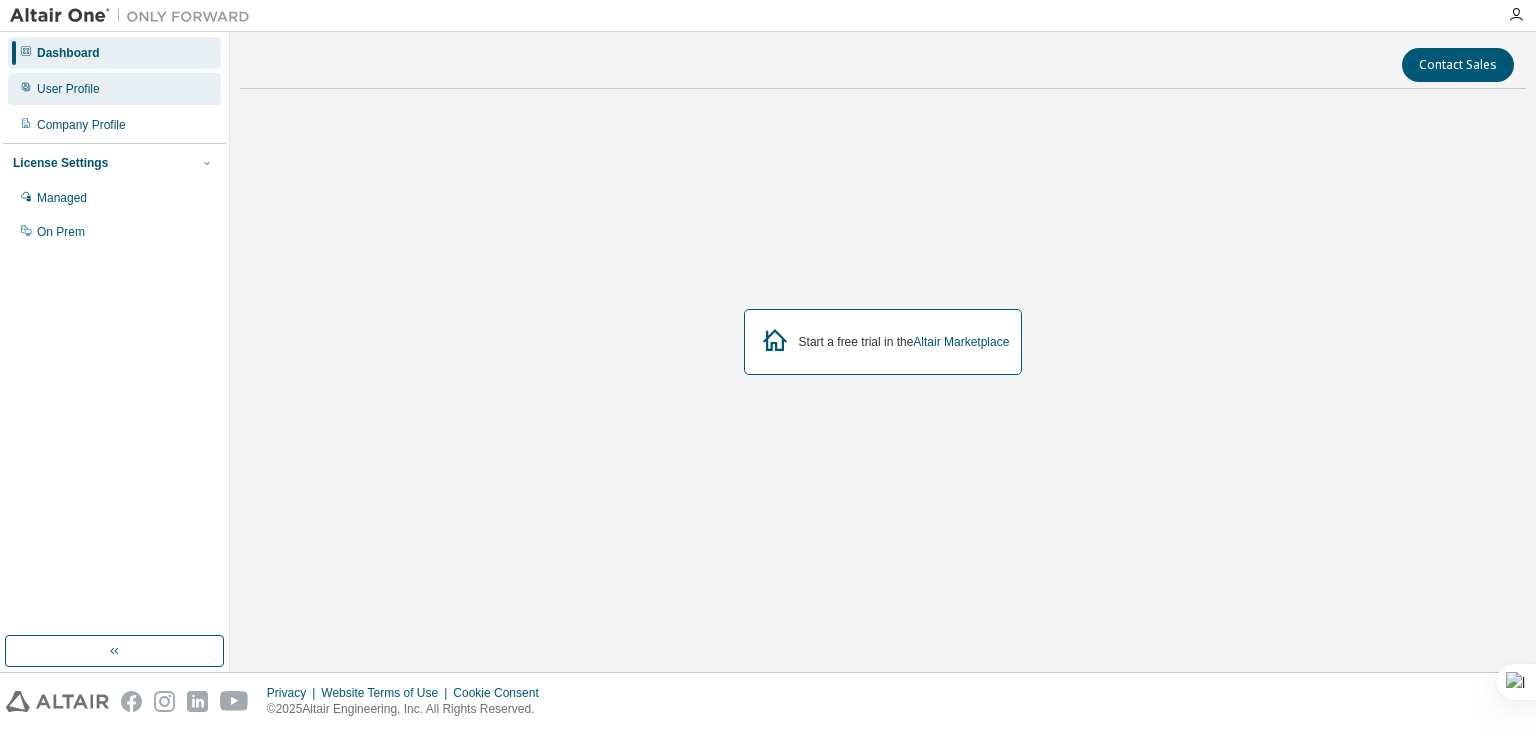 click on "User Profile" at bounding box center (68, 89) 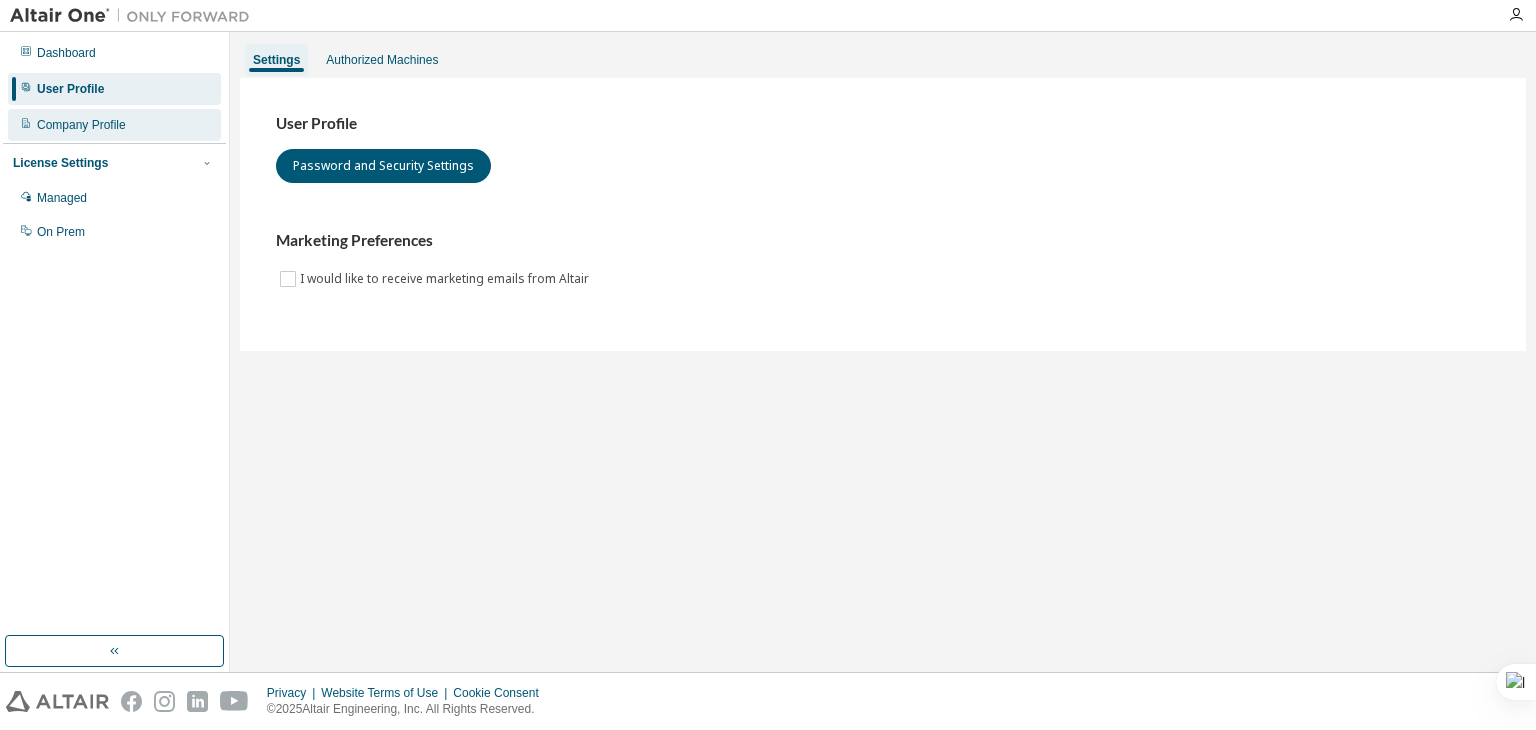 click on "Company Profile" at bounding box center [81, 125] 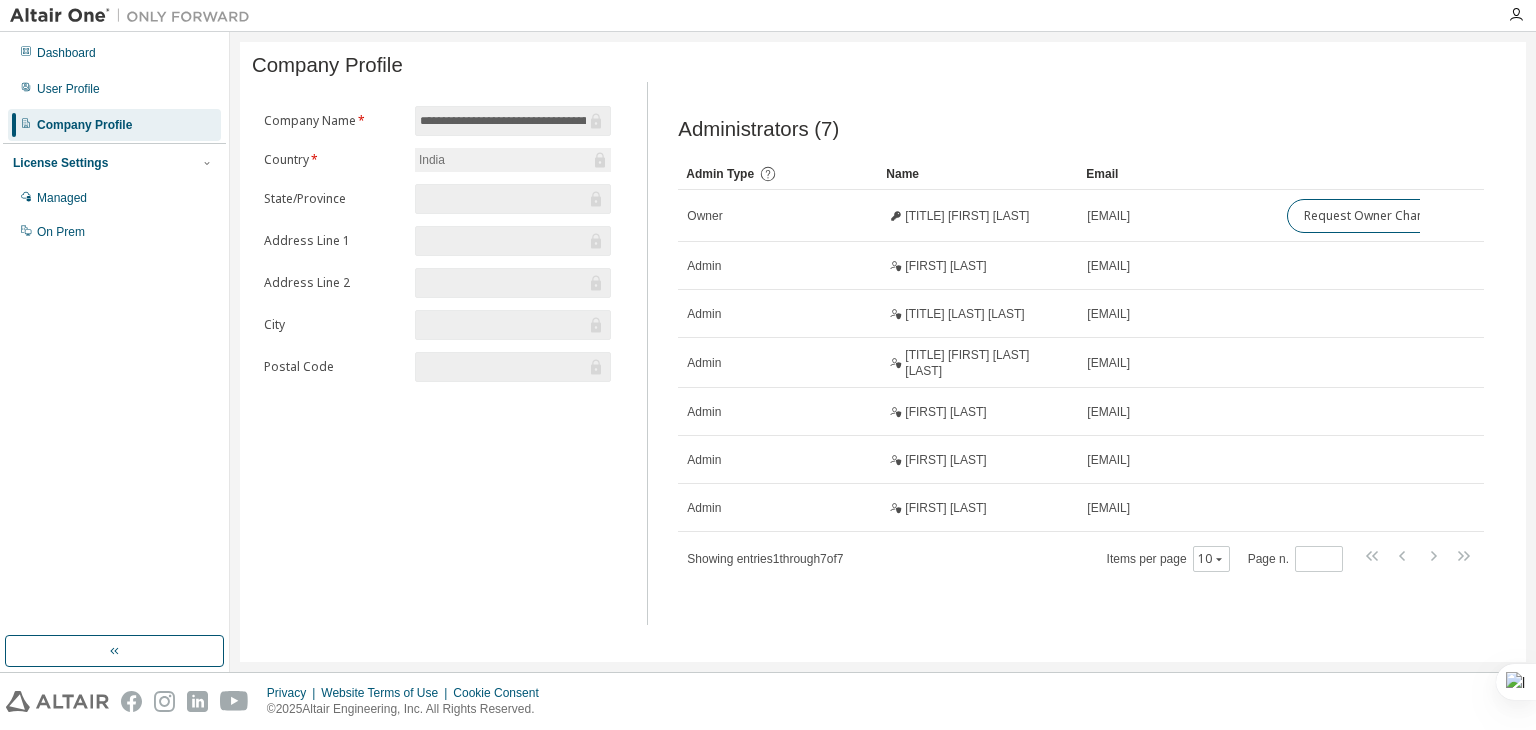 click on "**********" at bounding box center (437, 353) 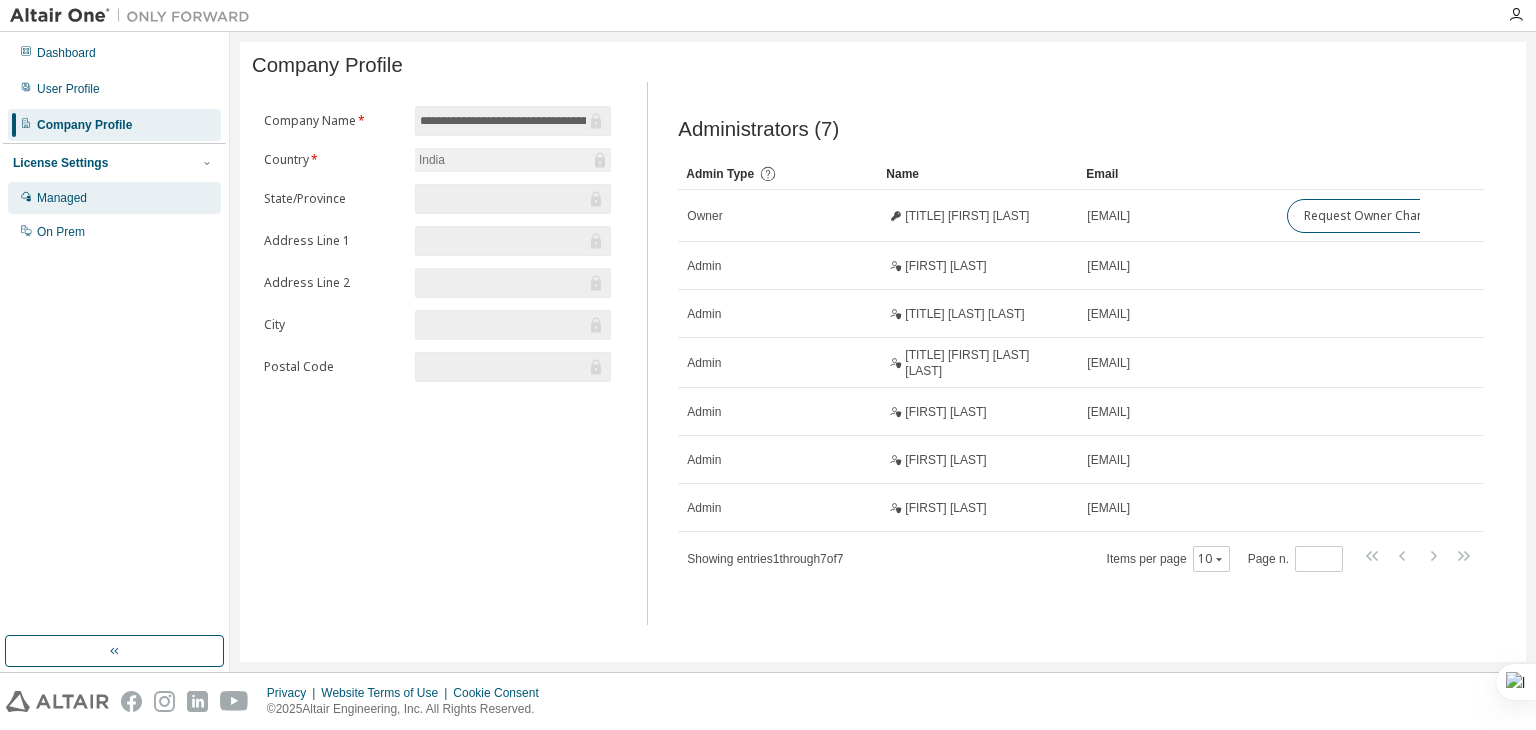 click on "Managed" at bounding box center (114, 198) 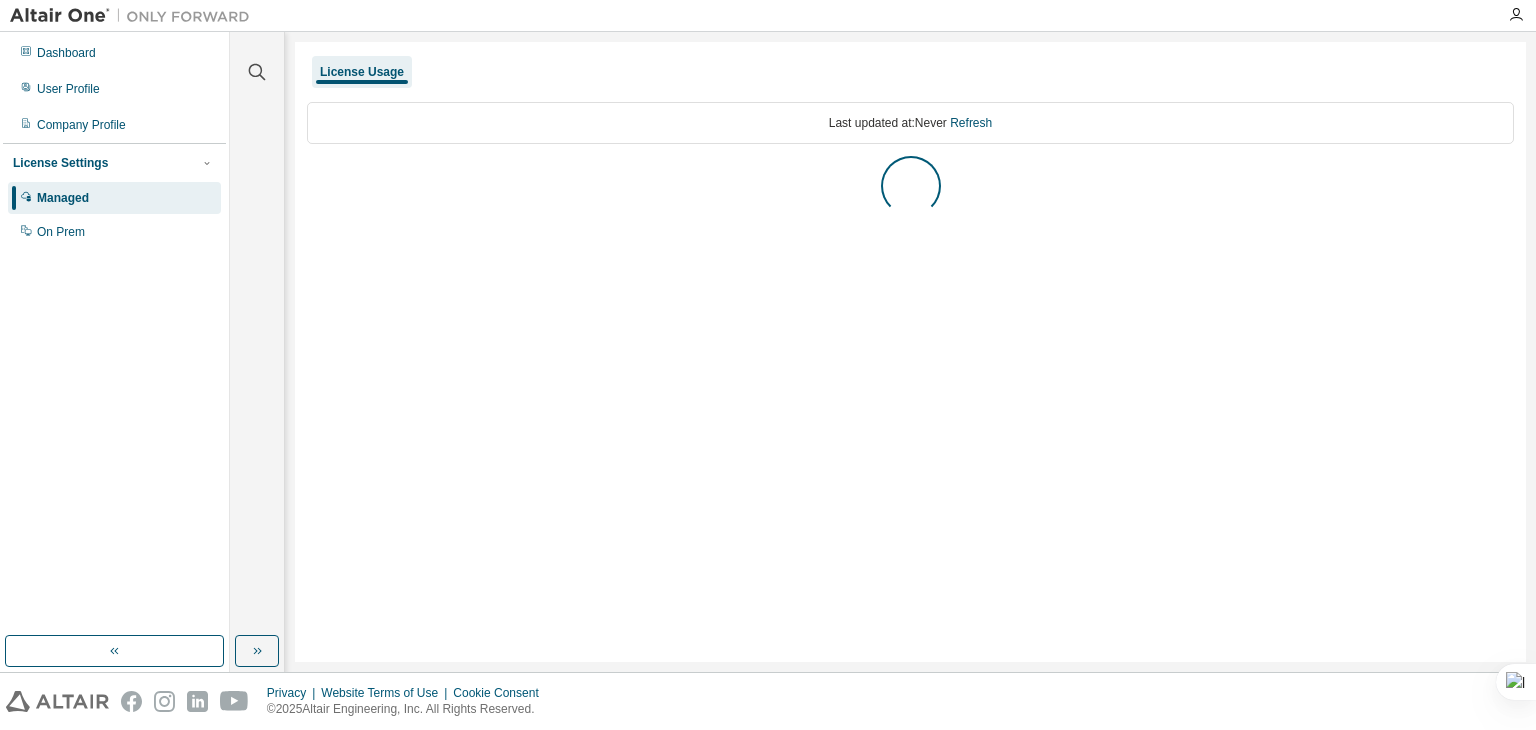 click on "Managed" at bounding box center [114, 198] 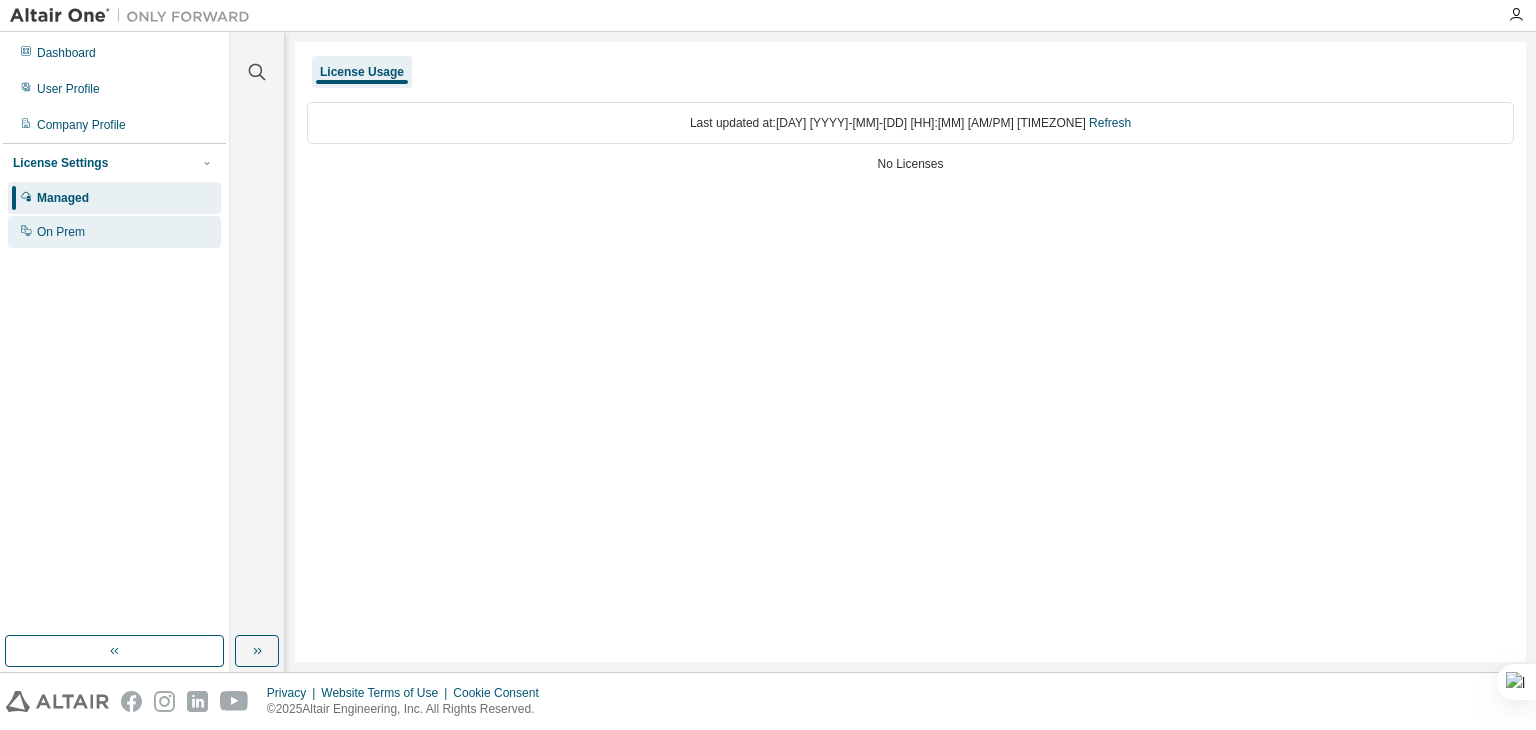 click on "On Prem" at bounding box center [114, 232] 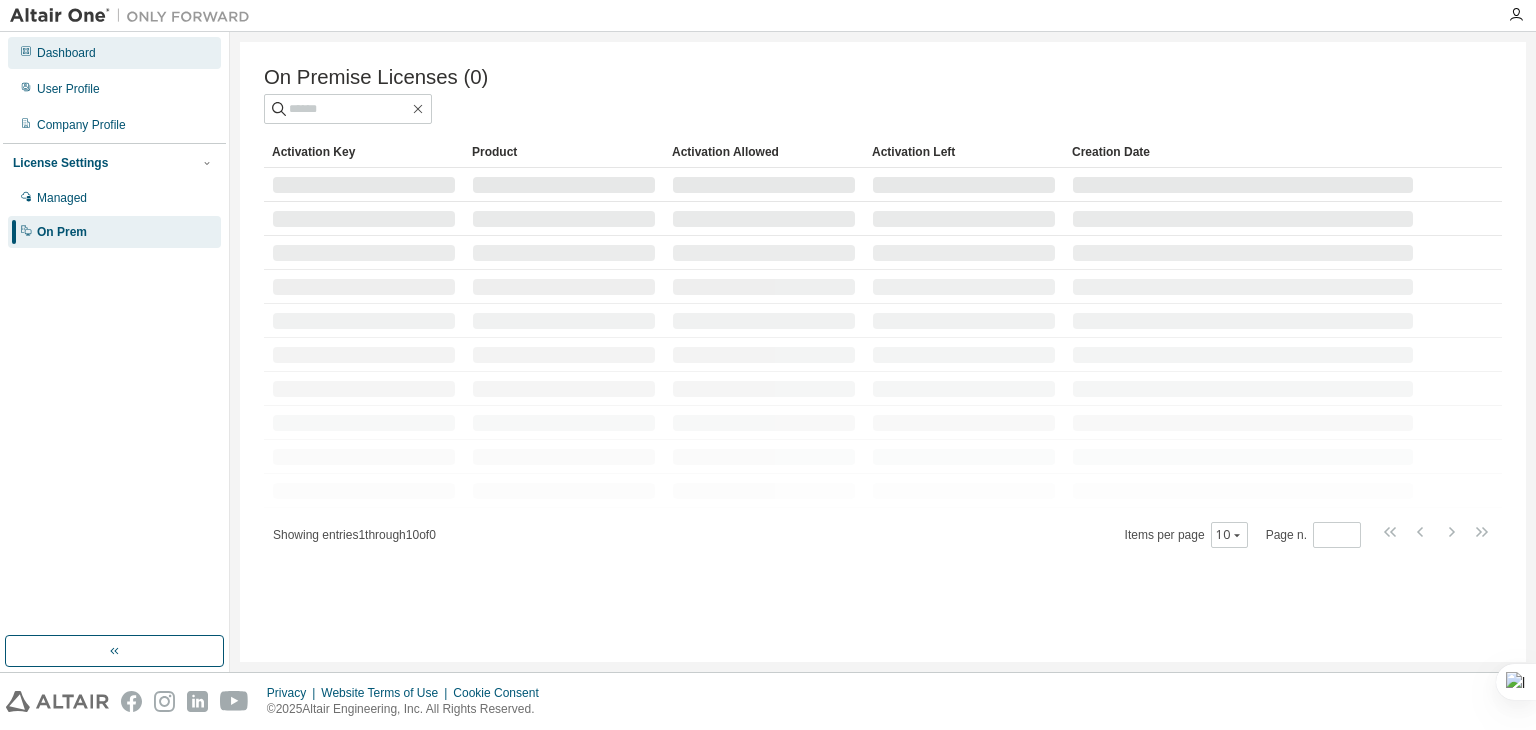 click on "Dashboard" at bounding box center (114, 53) 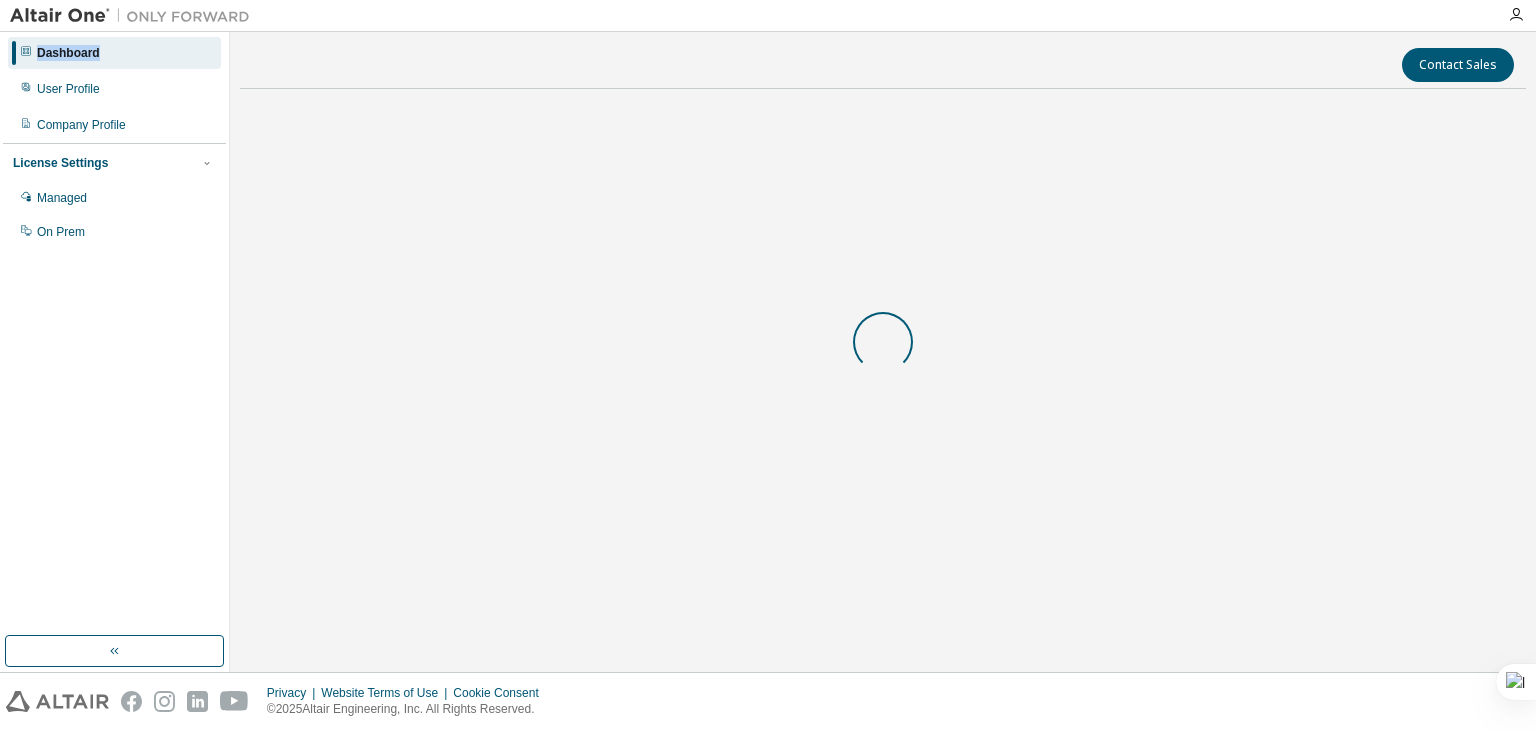 click on "Dashboard" at bounding box center [114, 53] 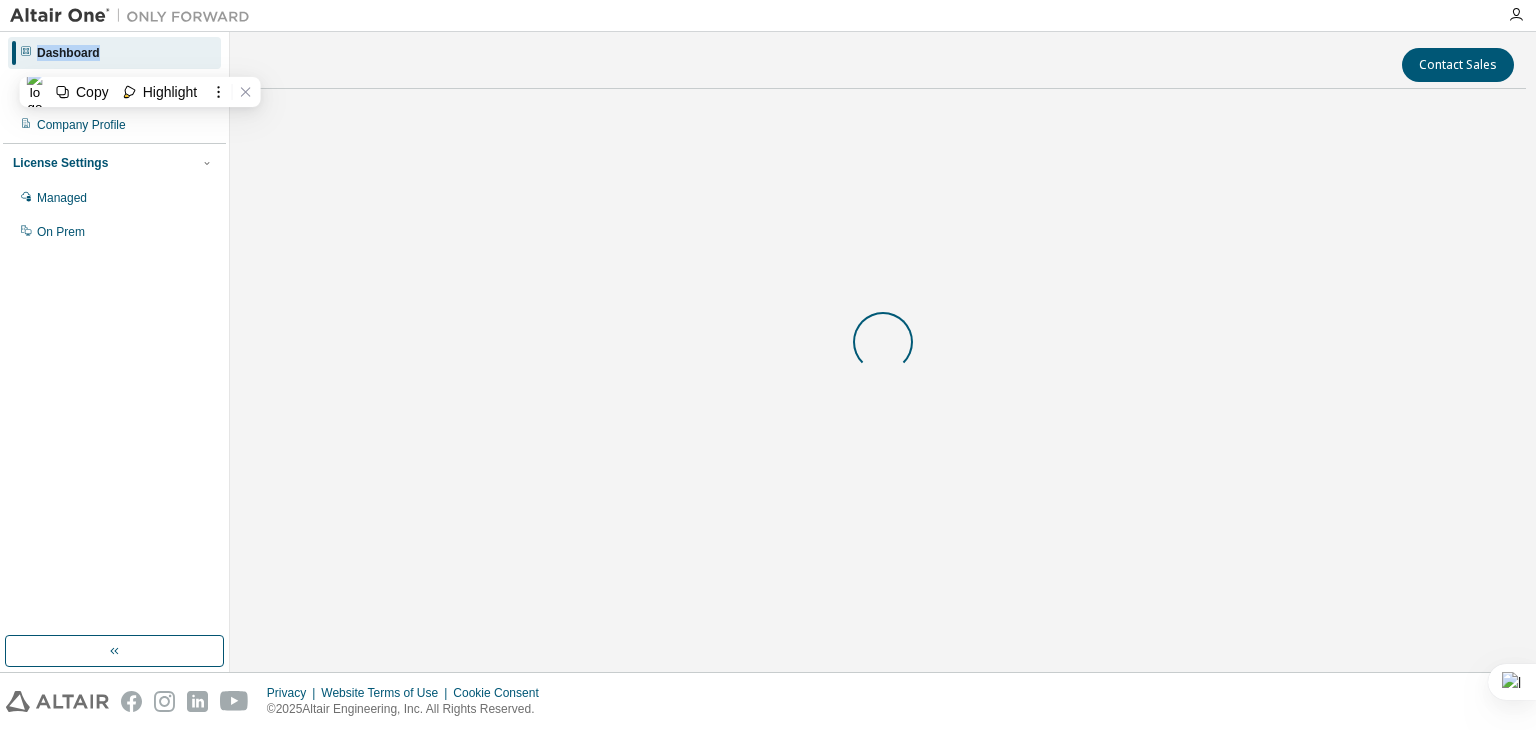 click on "Dashboard" at bounding box center (68, 53) 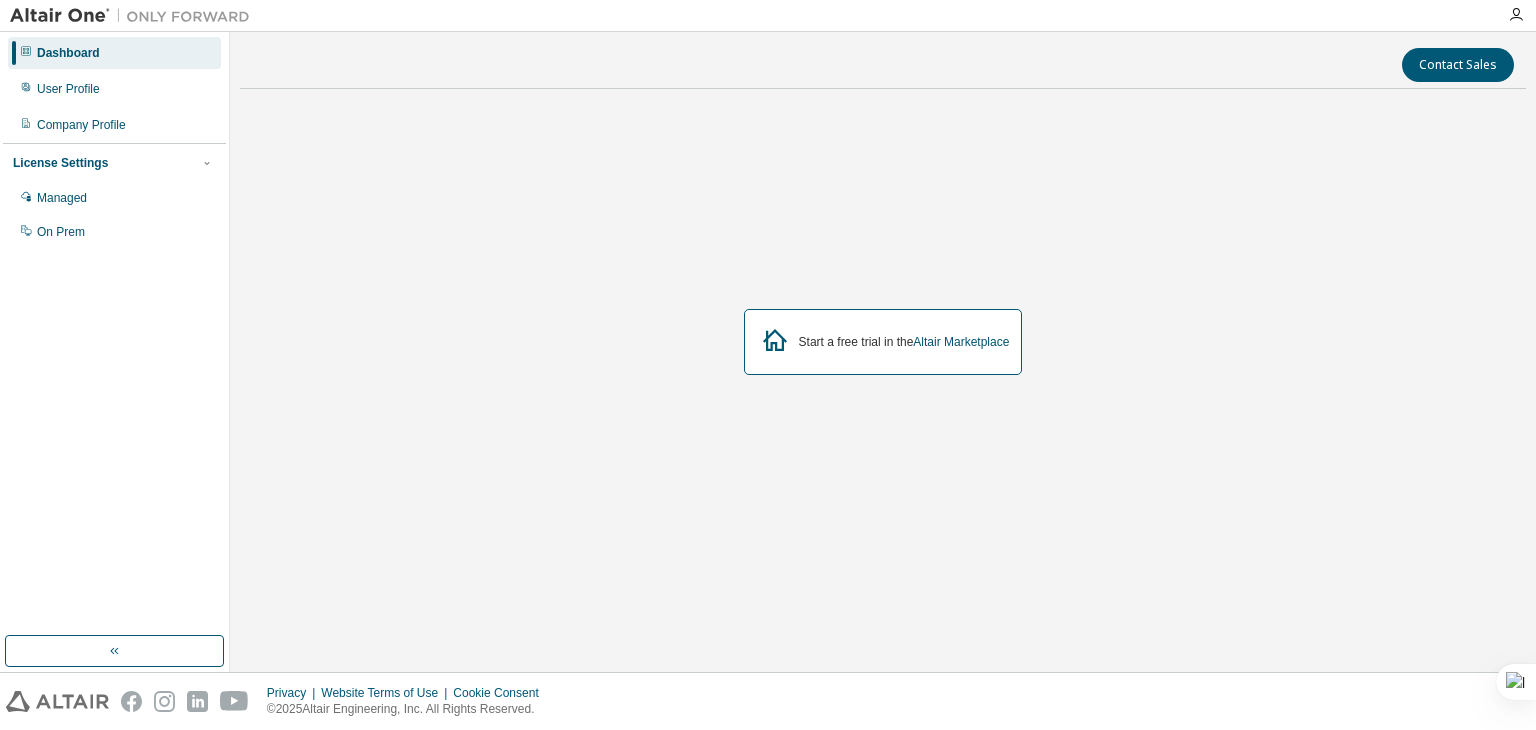 click on "Start a free trial in the  Altair Marketplace" at bounding box center (904, 342) 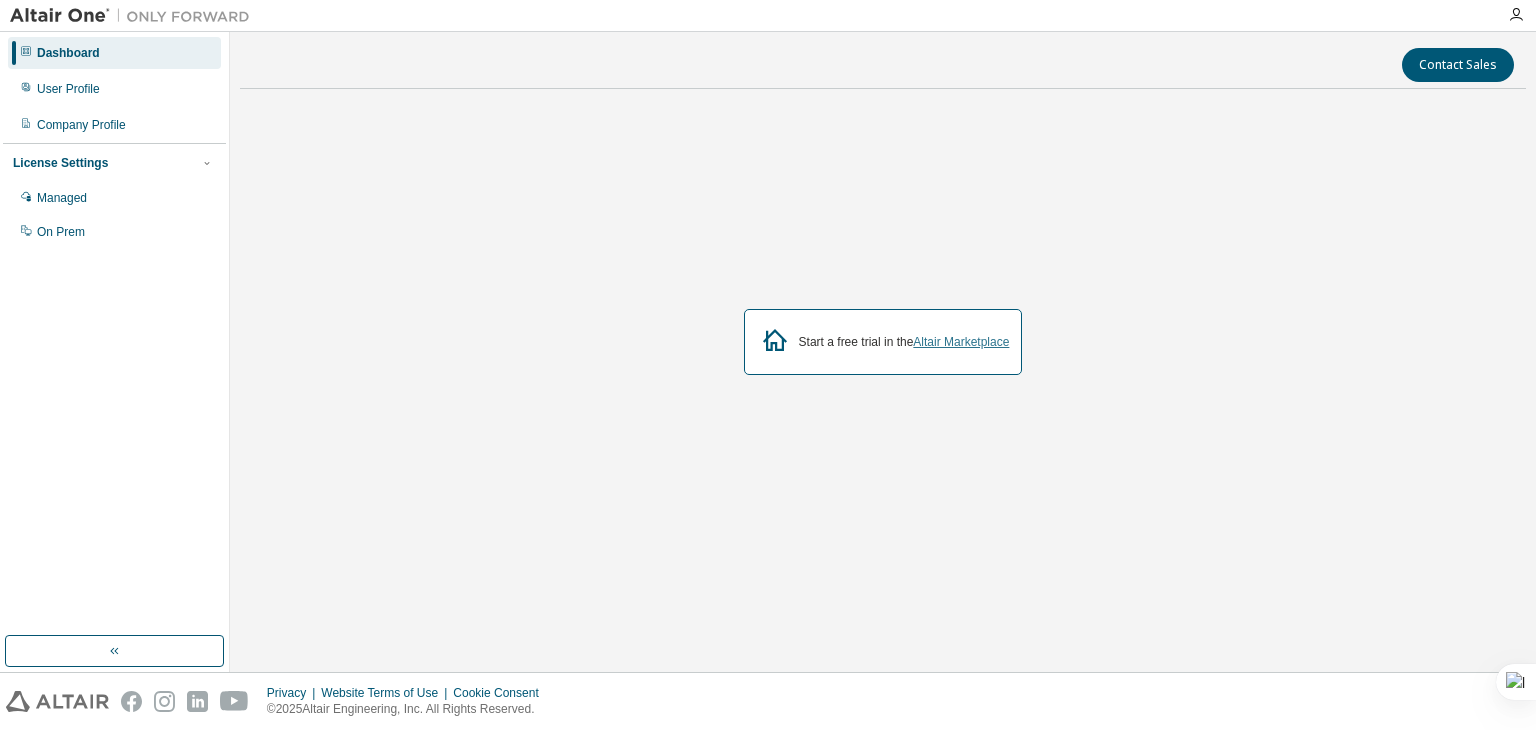 click on "Altair Marketplace" at bounding box center (961, 342) 